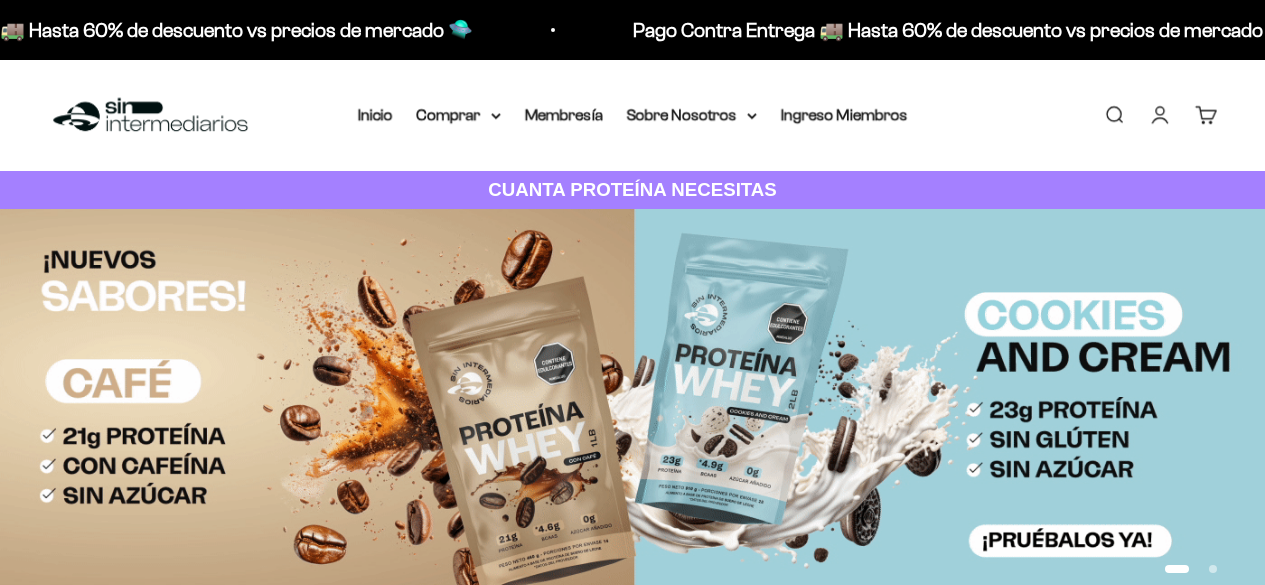 scroll, scrollTop: 0, scrollLeft: 0, axis: both 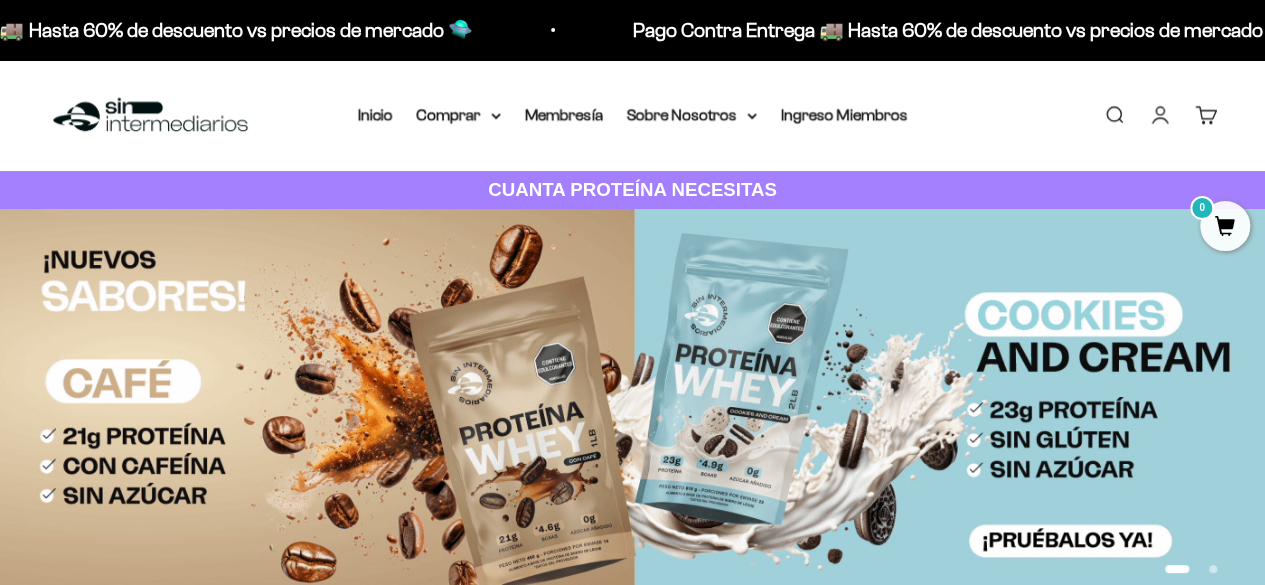 click on "Iniciar sesión" at bounding box center [1160, 115] 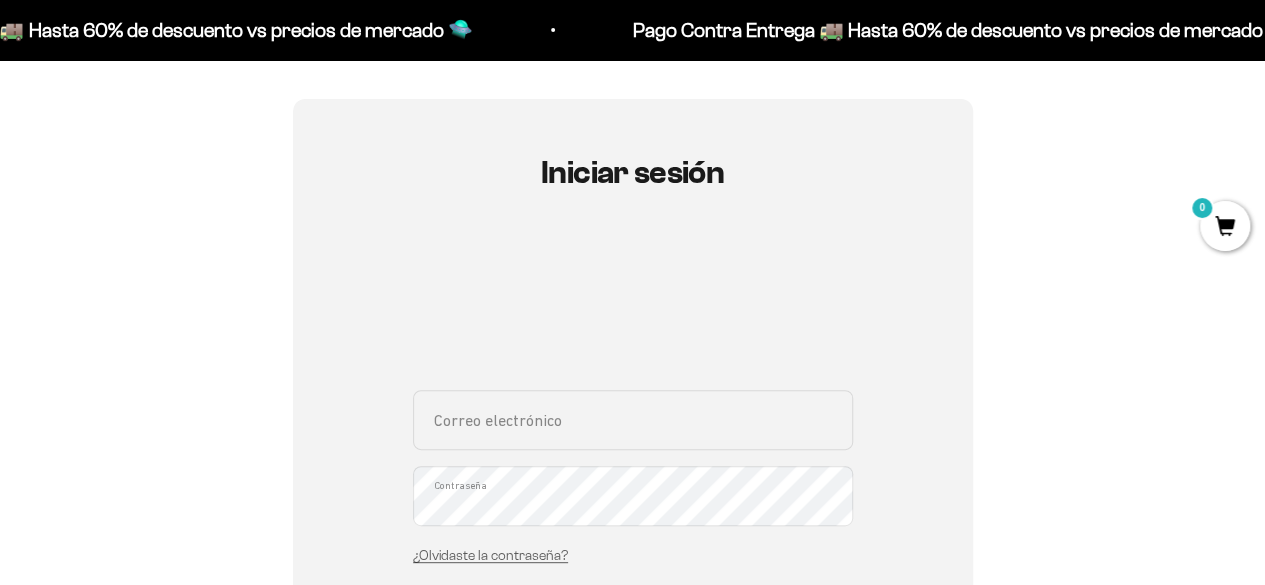 scroll, scrollTop: 400, scrollLeft: 0, axis: vertical 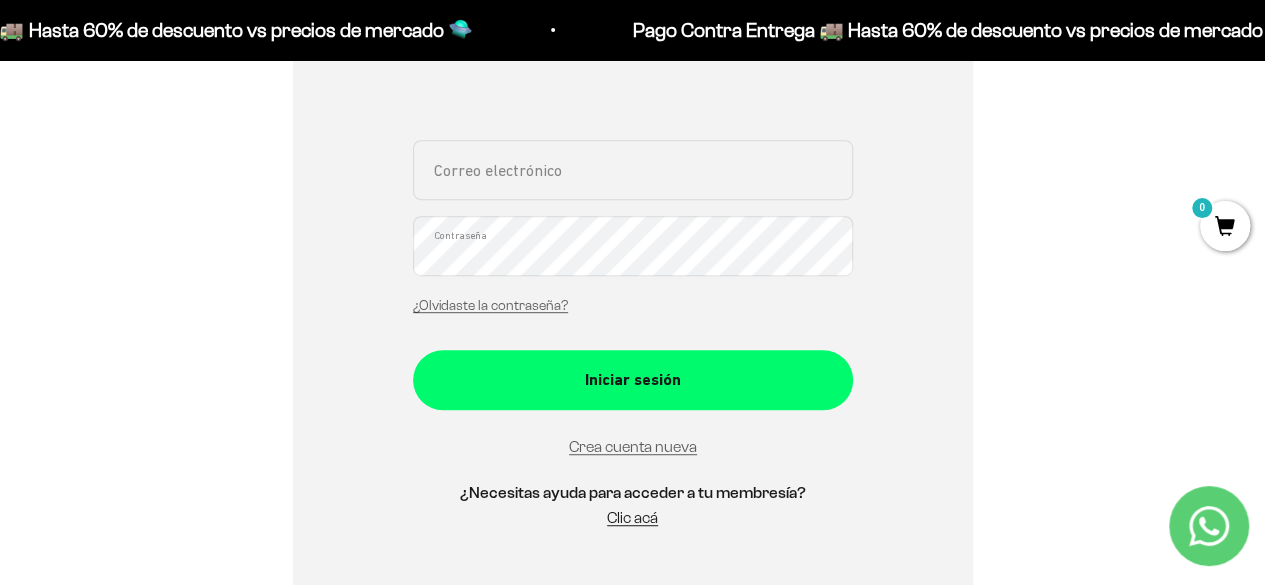 click on "Correo electrónico" at bounding box center [633, 170] 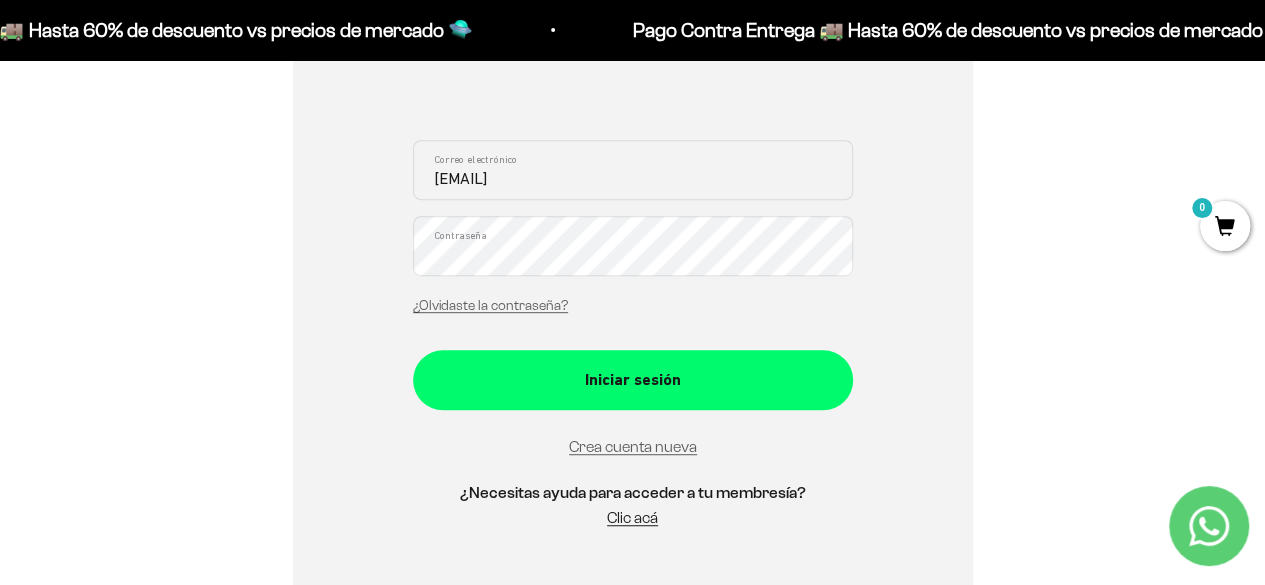 type on "[EMAIL]" 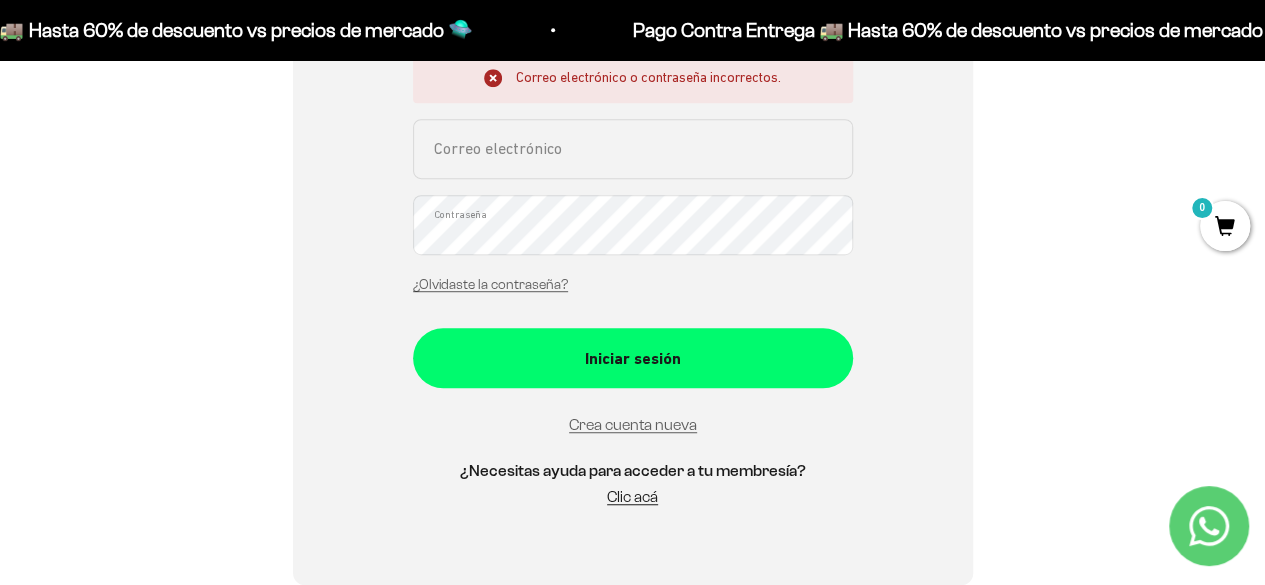 scroll, scrollTop: 500, scrollLeft: 0, axis: vertical 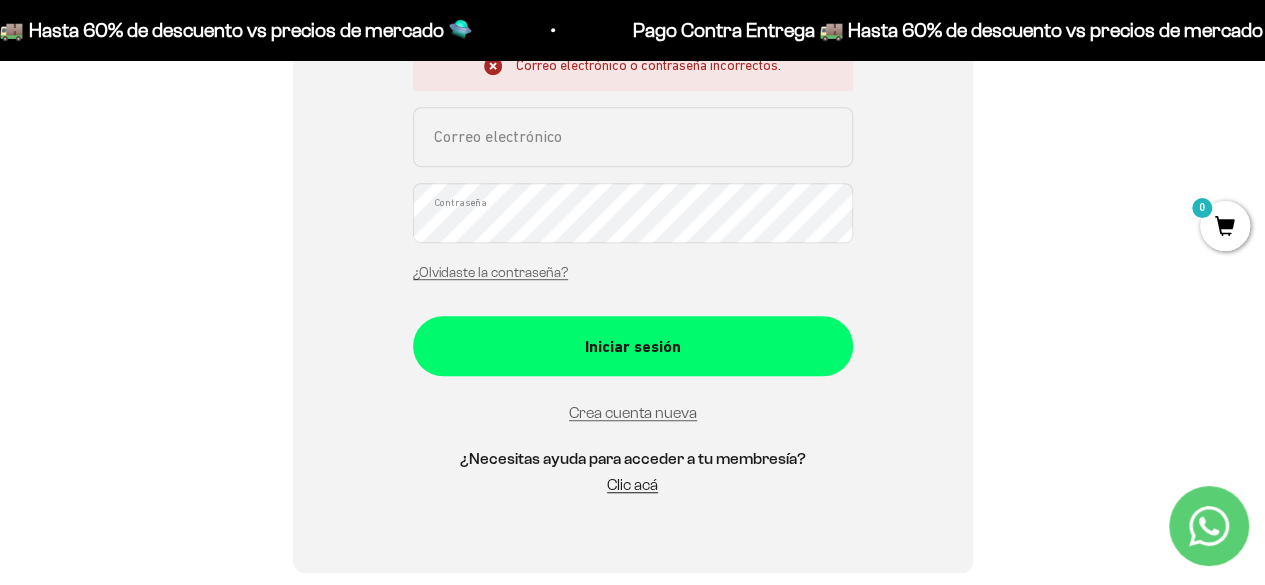 click on "Correo electrónico" at bounding box center (633, 137) 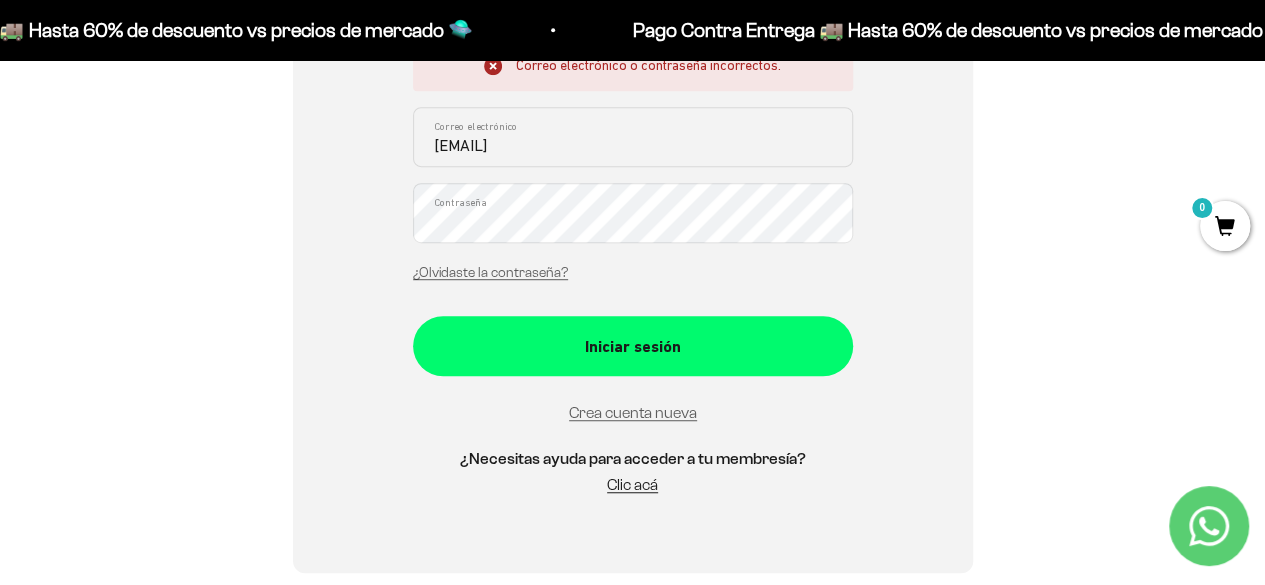 click on "krolina987@gmailcom" at bounding box center (633, 137) 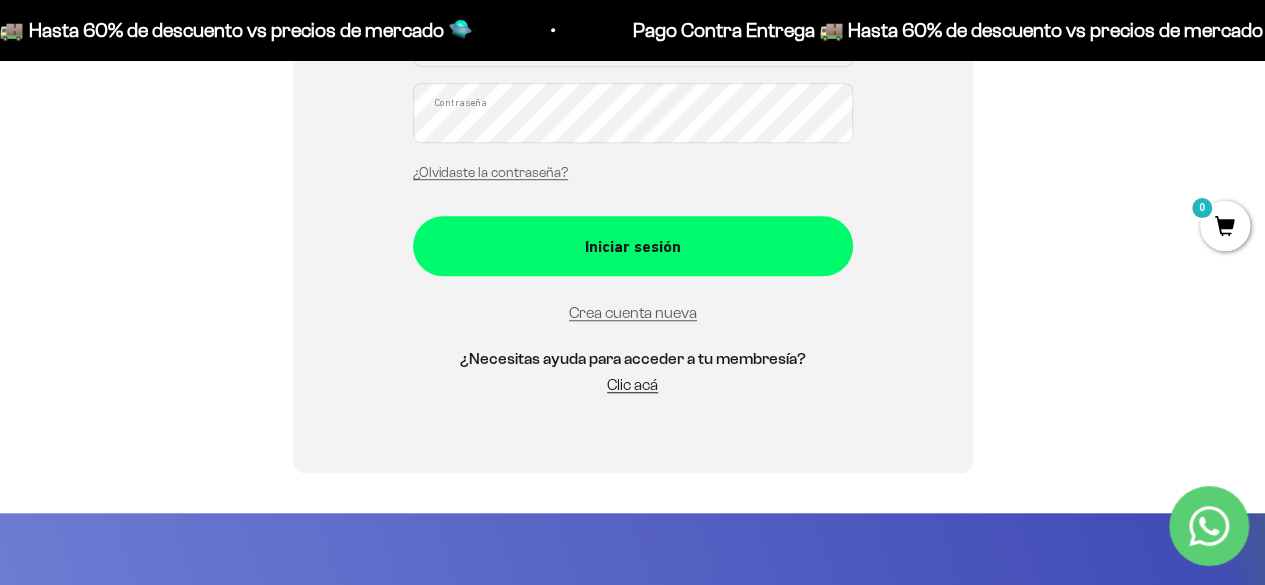 scroll, scrollTop: 500, scrollLeft: 0, axis: vertical 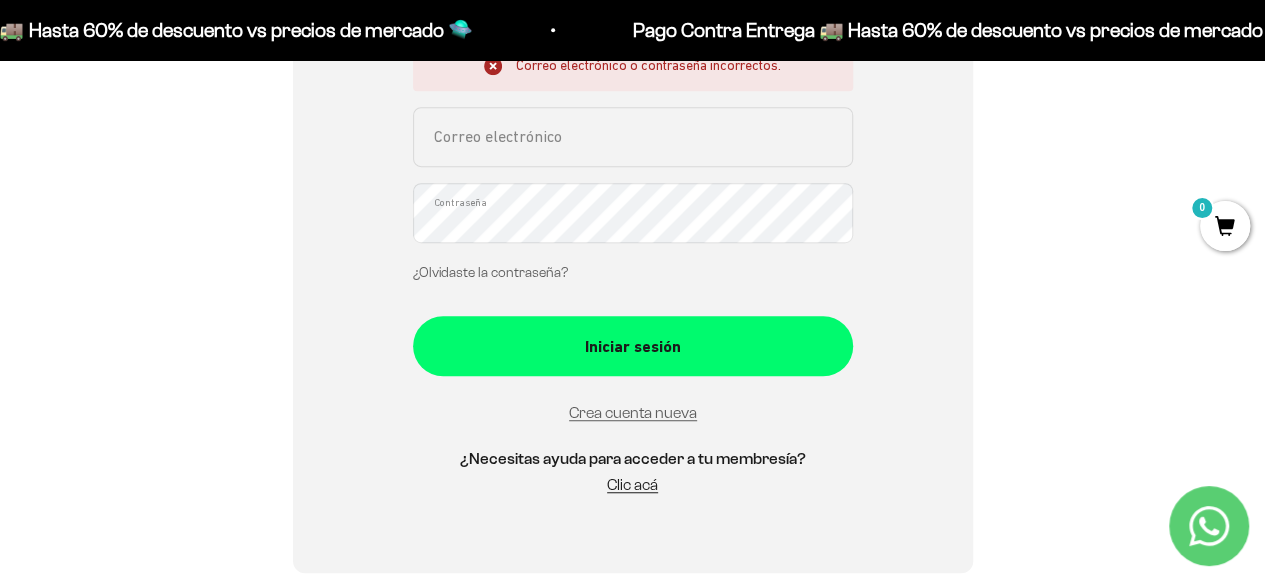 click on "¿Olvidaste la contraseña?" at bounding box center (490, 272) 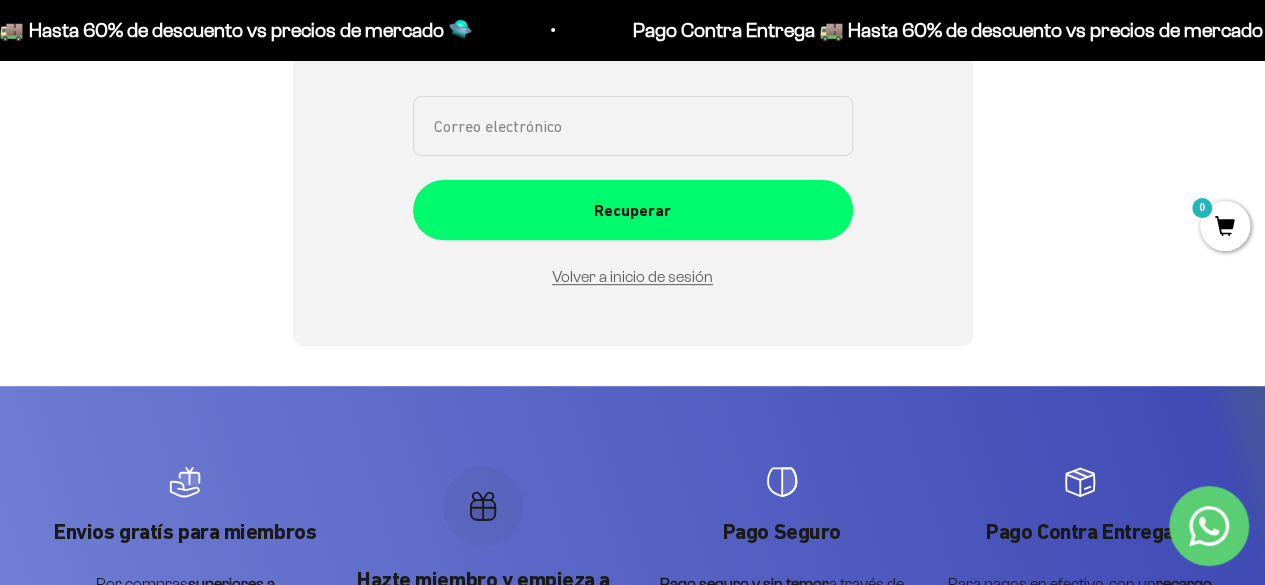 scroll, scrollTop: 100, scrollLeft: 0, axis: vertical 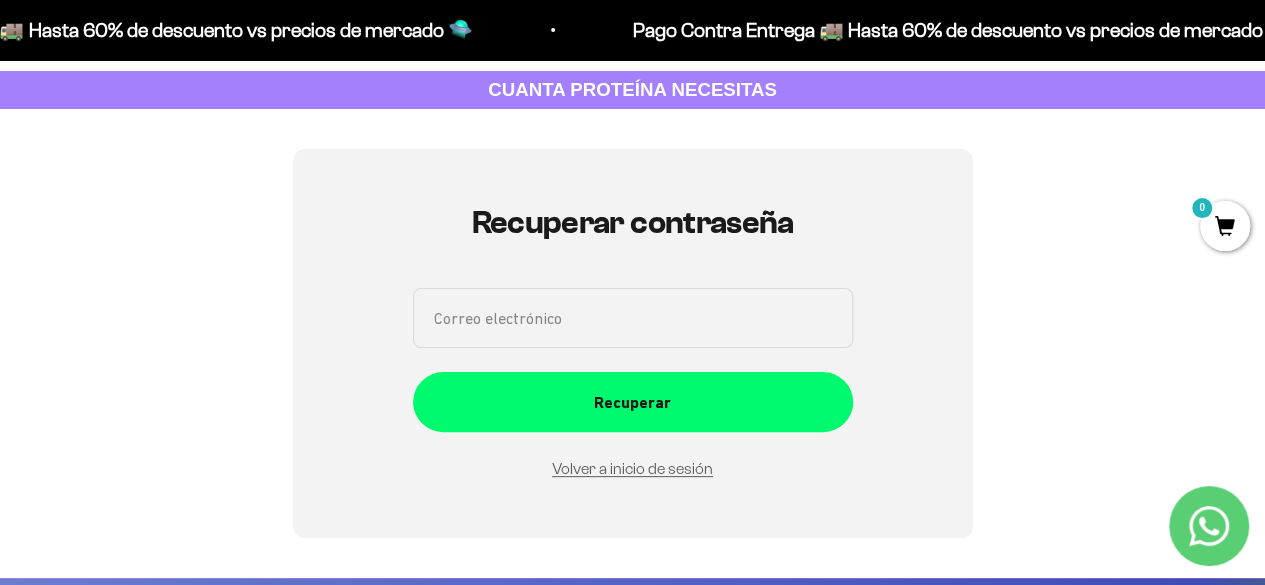 click on "Correo electrónico" at bounding box center (633, 318) 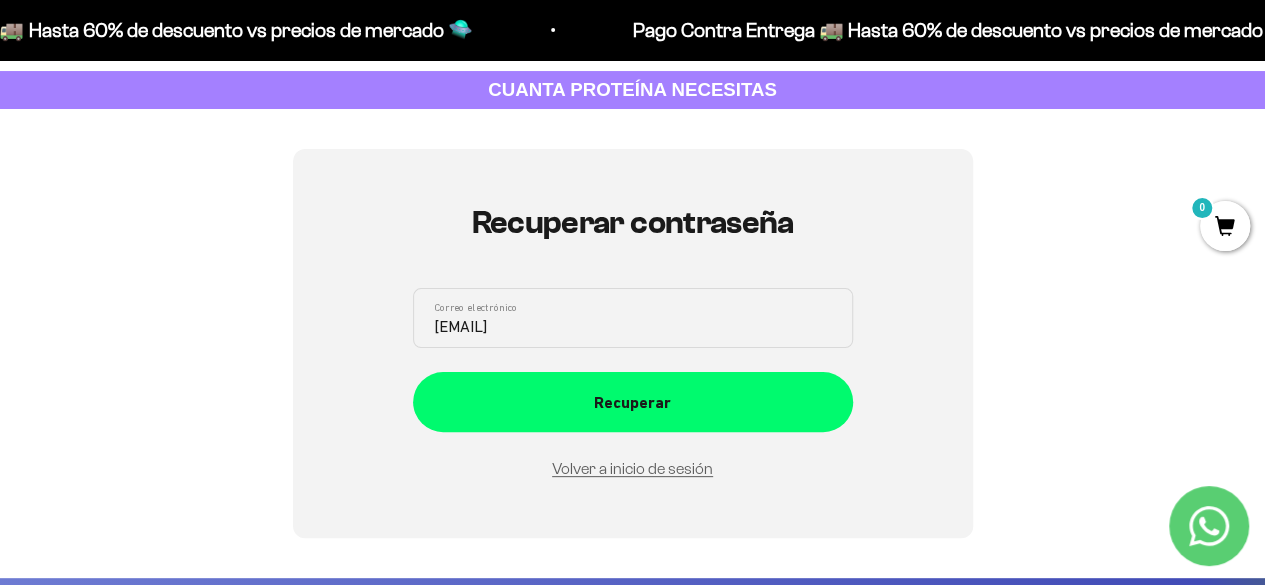 type on "krolina987@gmail.com" 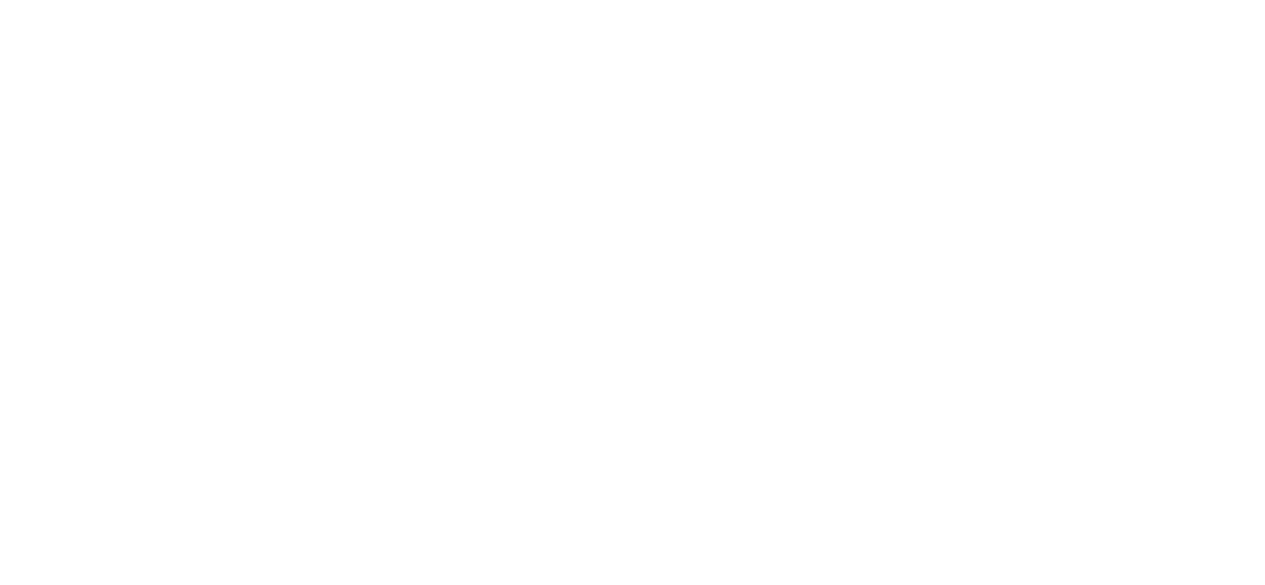 scroll, scrollTop: 0, scrollLeft: 0, axis: both 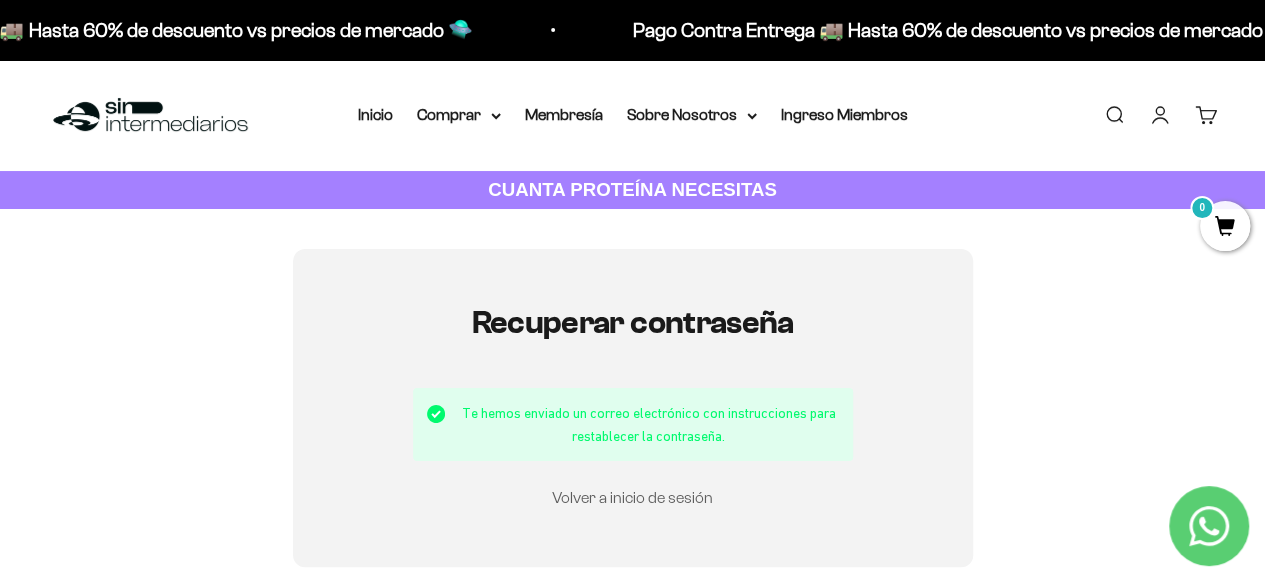 click on "Volver a inicio de sesión" at bounding box center [632, 497] 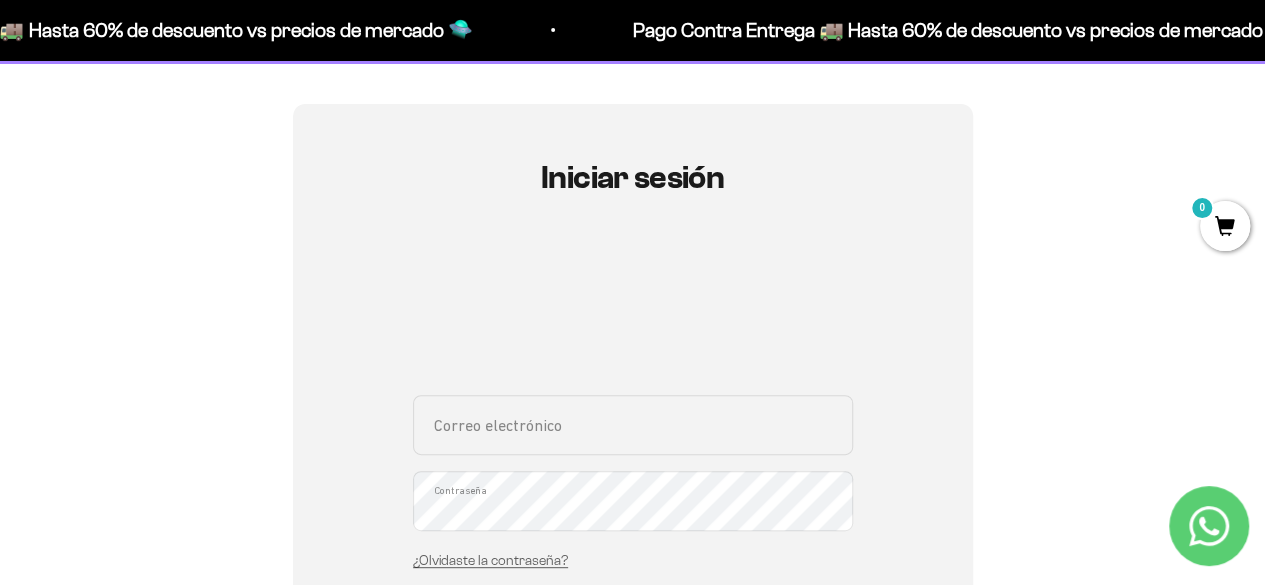 scroll, scrollTop: 400, scrollLeft: 0, axis: vertical 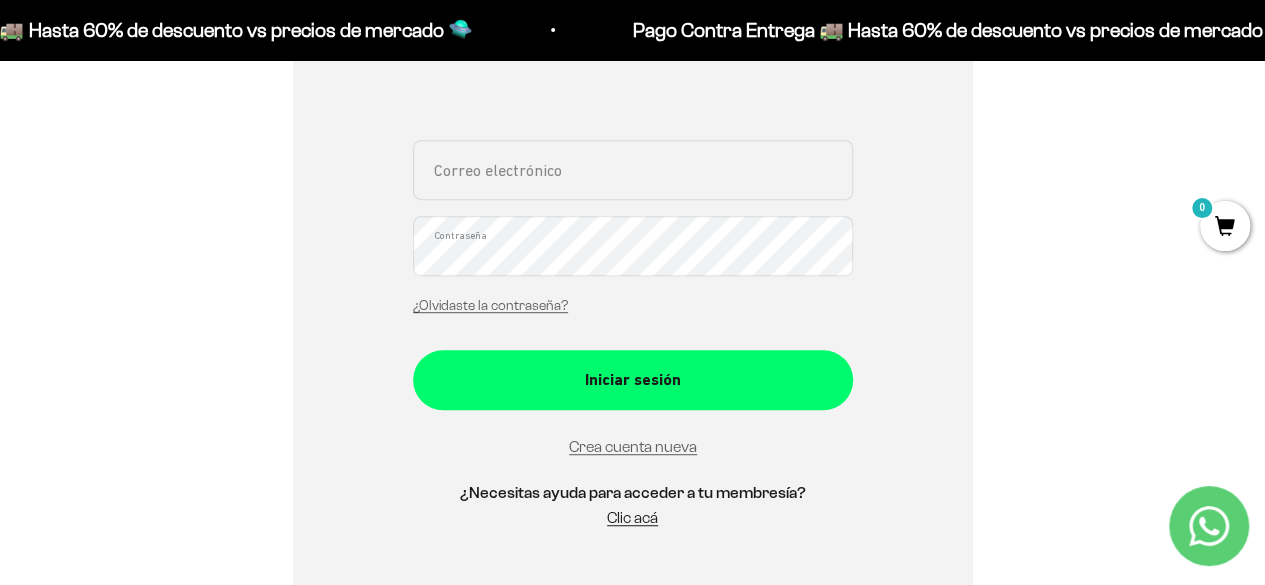 click on "Correo electrónico" at bounding box center (633, 170) 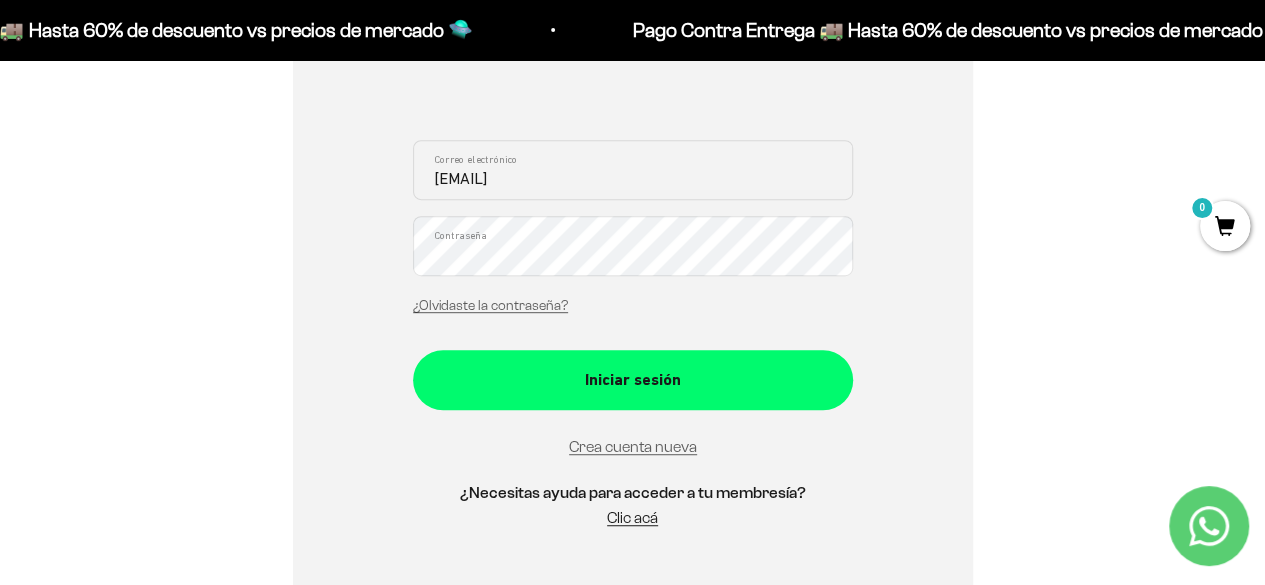 type on "krolina987@gmail.com" 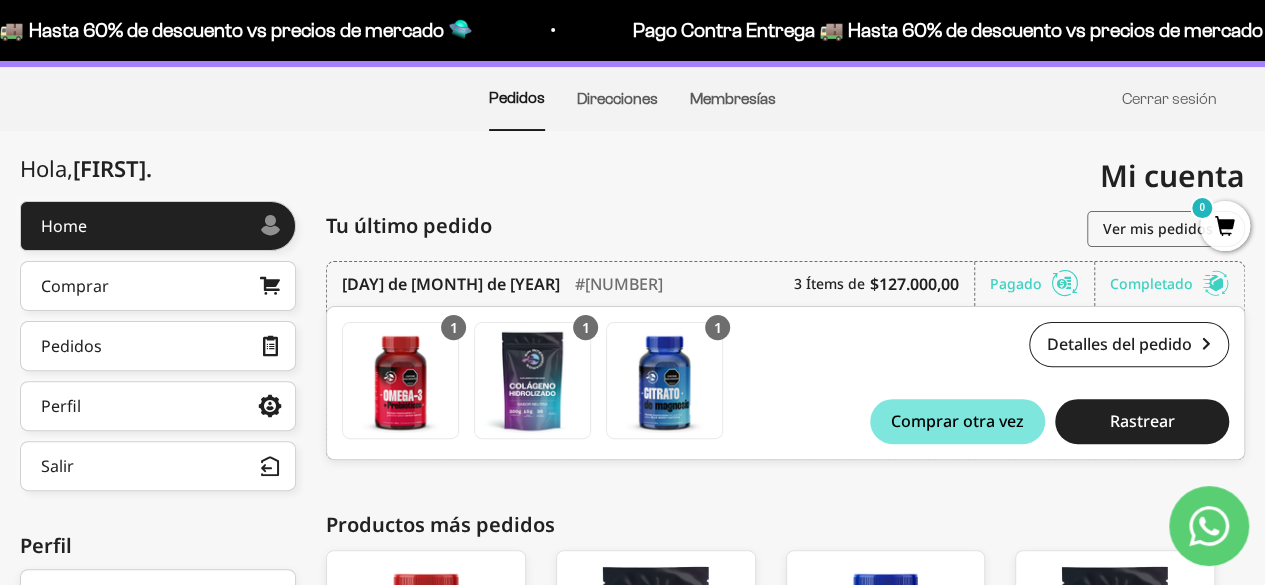 scroll, scrollTop: 100, scrollLeft: 0, axis: vertical 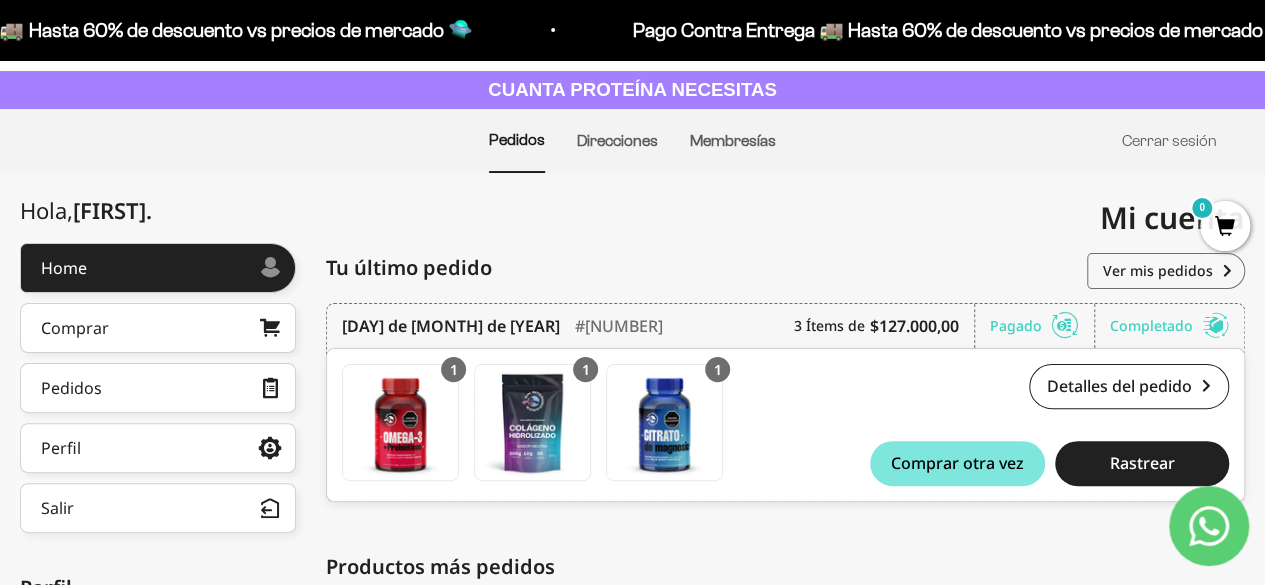 click on "0" at bounding box center (1225, 226) 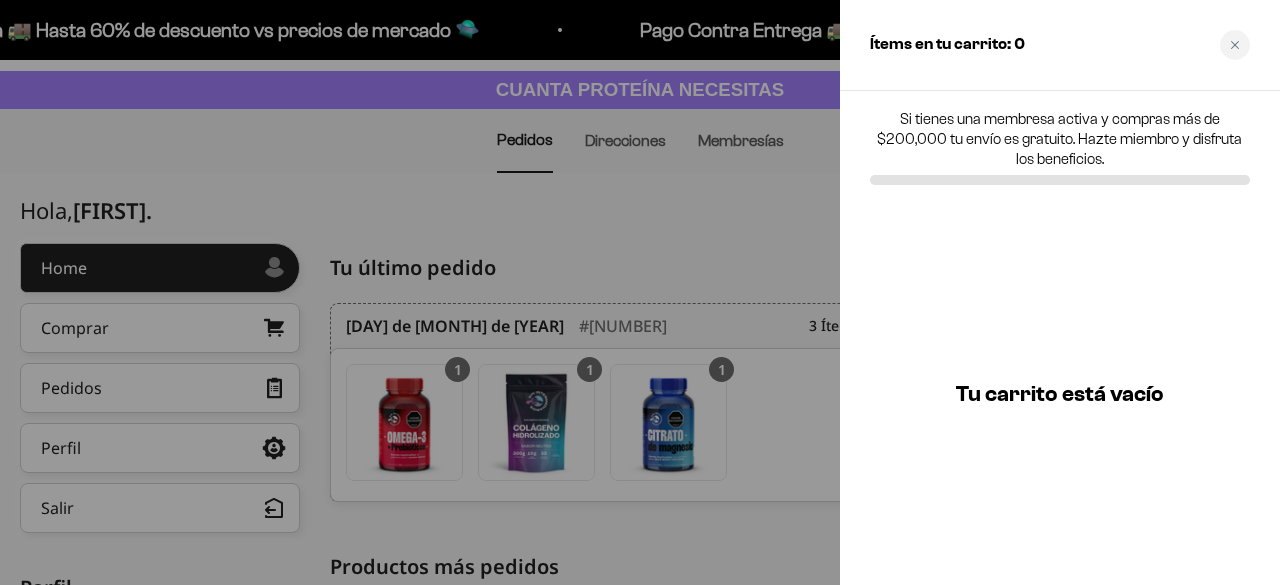 drag, startPoint x: 1242, startPoint y: 49, endPoint x: 1231, endPoint y: 52, distance: 11.401754 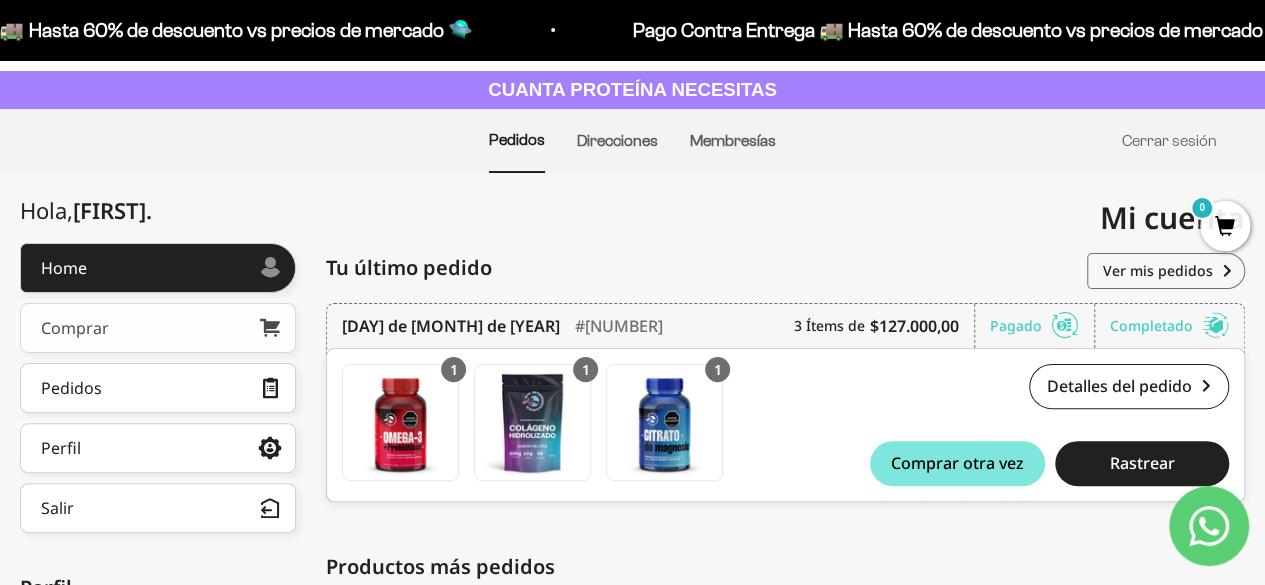 click on "Comprar" at bounding box center [75, 328] 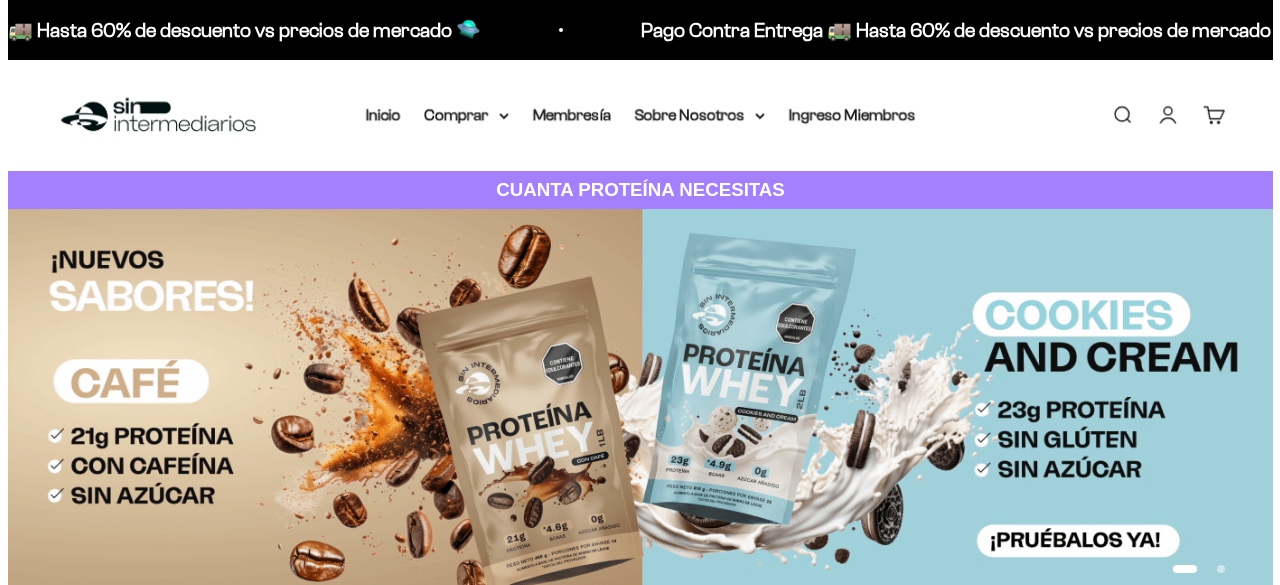 scroll, scrollTop: 0, scrollLeft: 0, axis: both 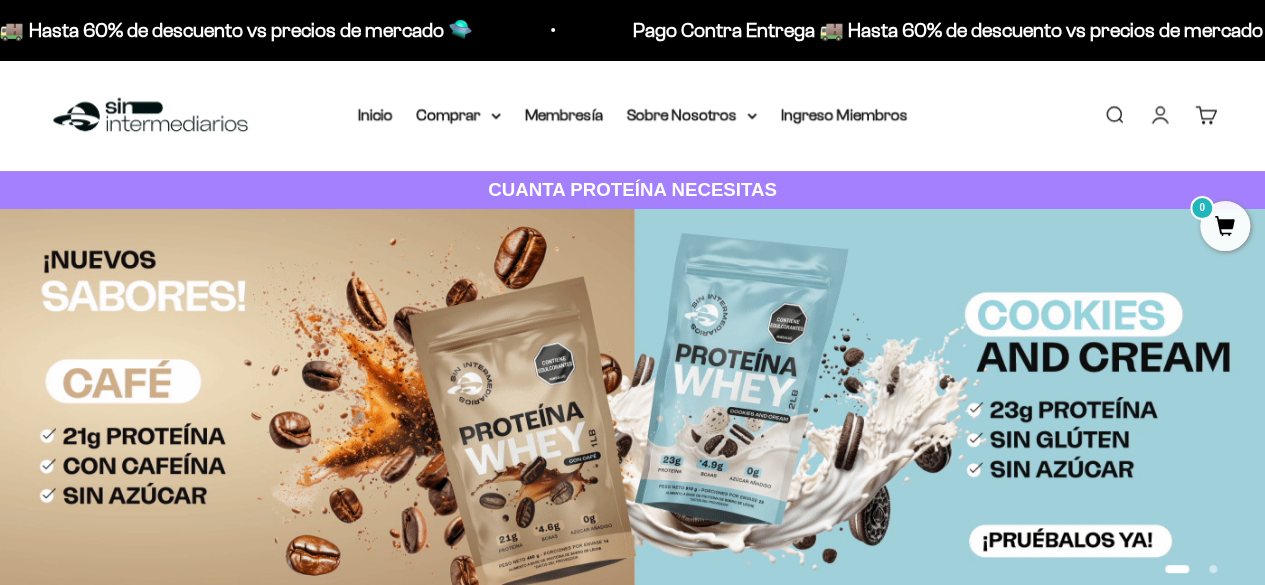 click on "Buscar" at bounding box center (1114, 115) 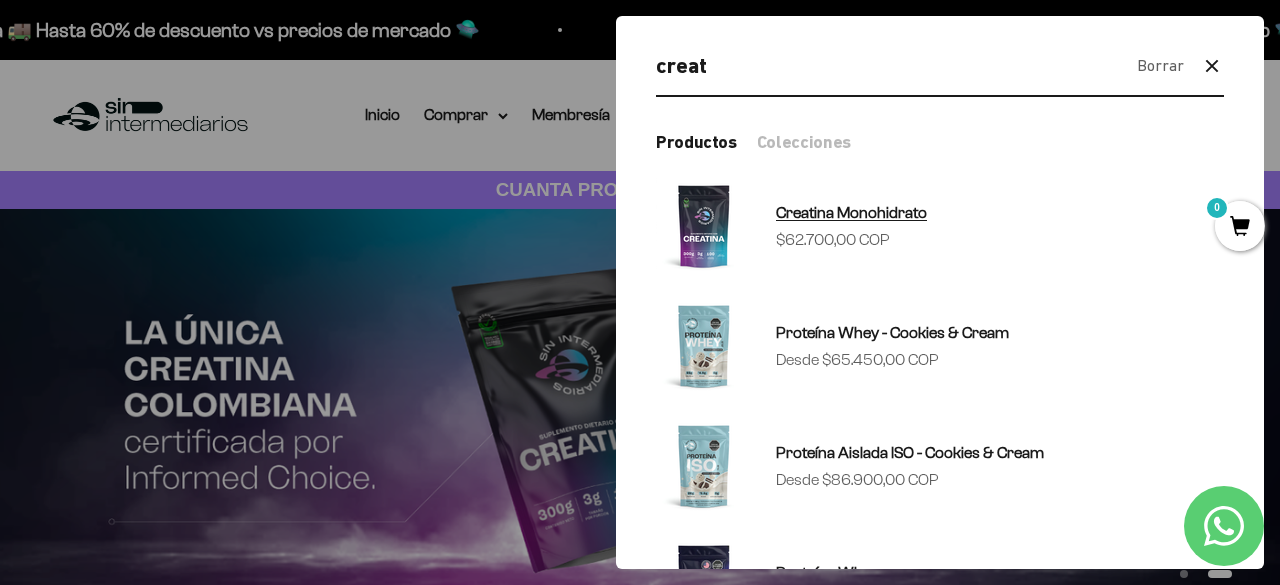 type on "creat" 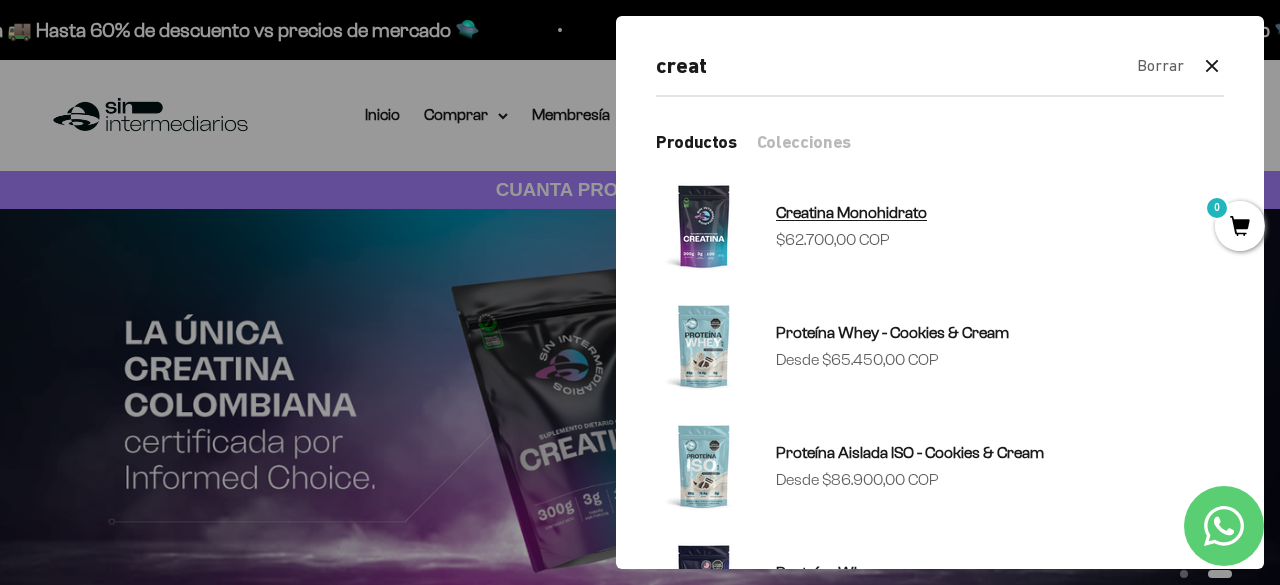 click on "Creatina Monohidrato
Precio de oferta $62.700,00 COP" at bounding box center (940, 226) 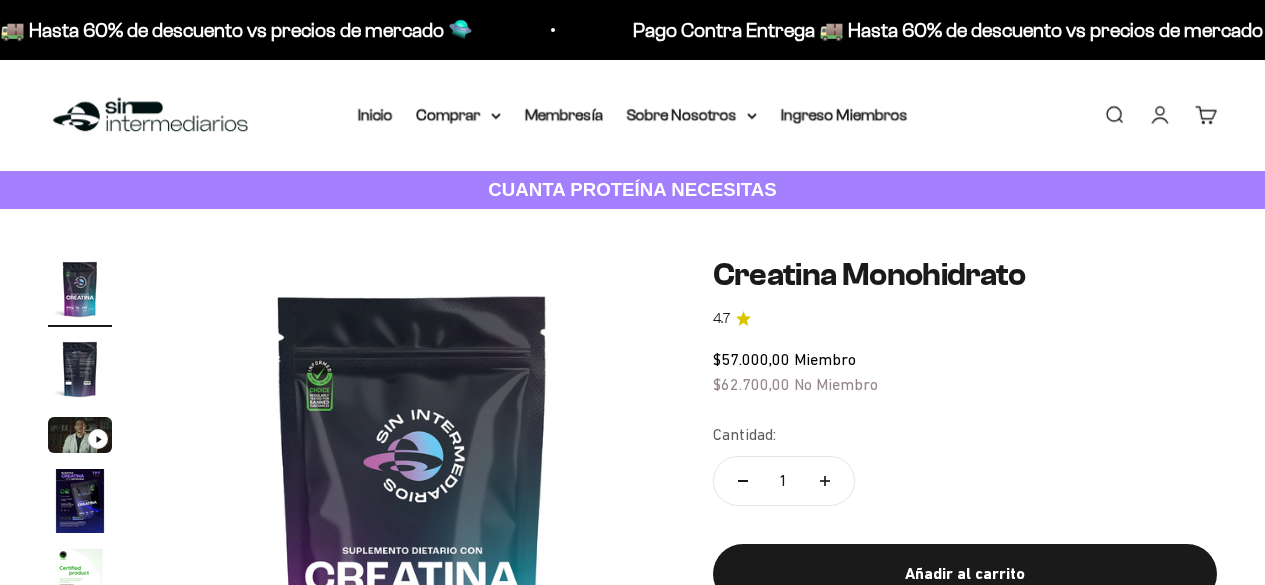 scroll, scrollTop: 0, scrollLeft: 0, axis: both 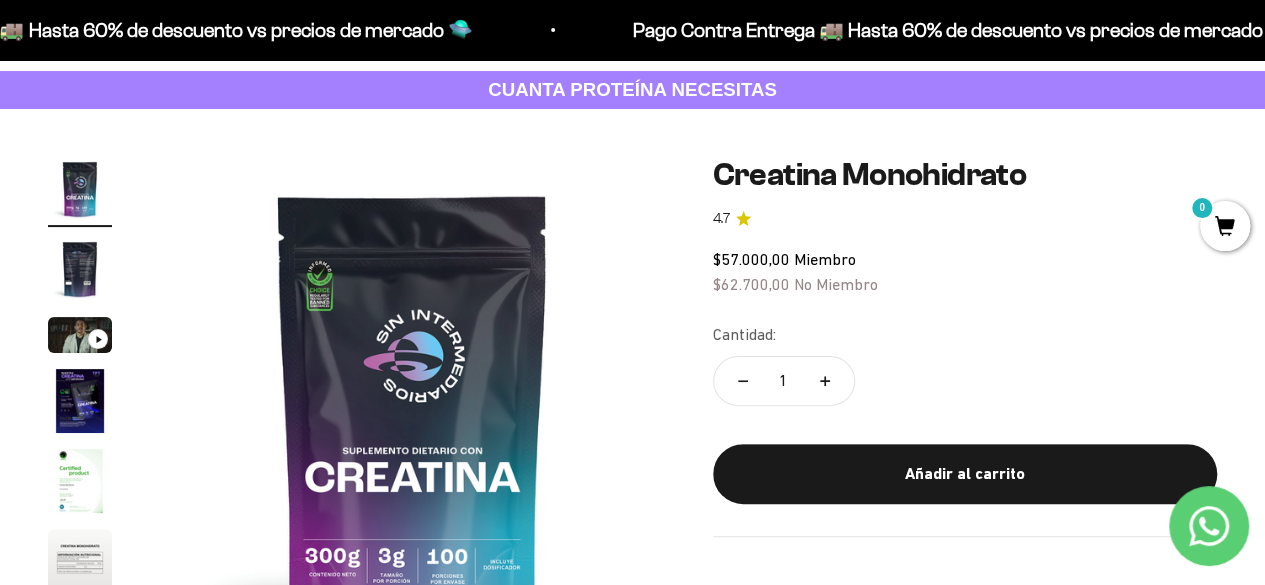 click 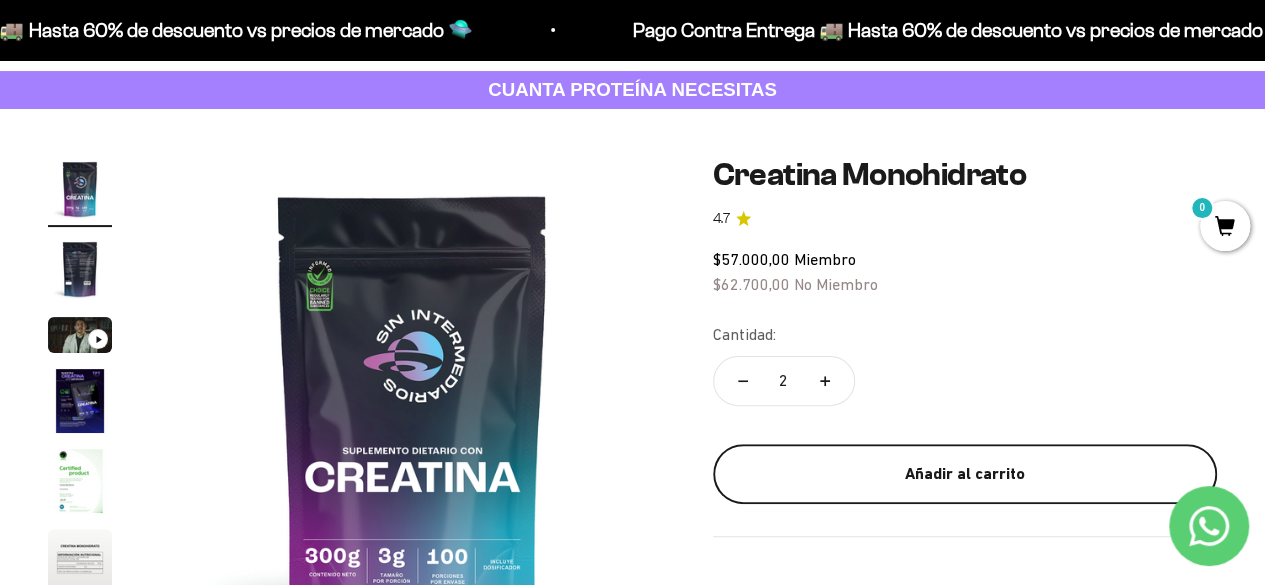 click on "Añadir al carrito" at bounding box center (965, 474) 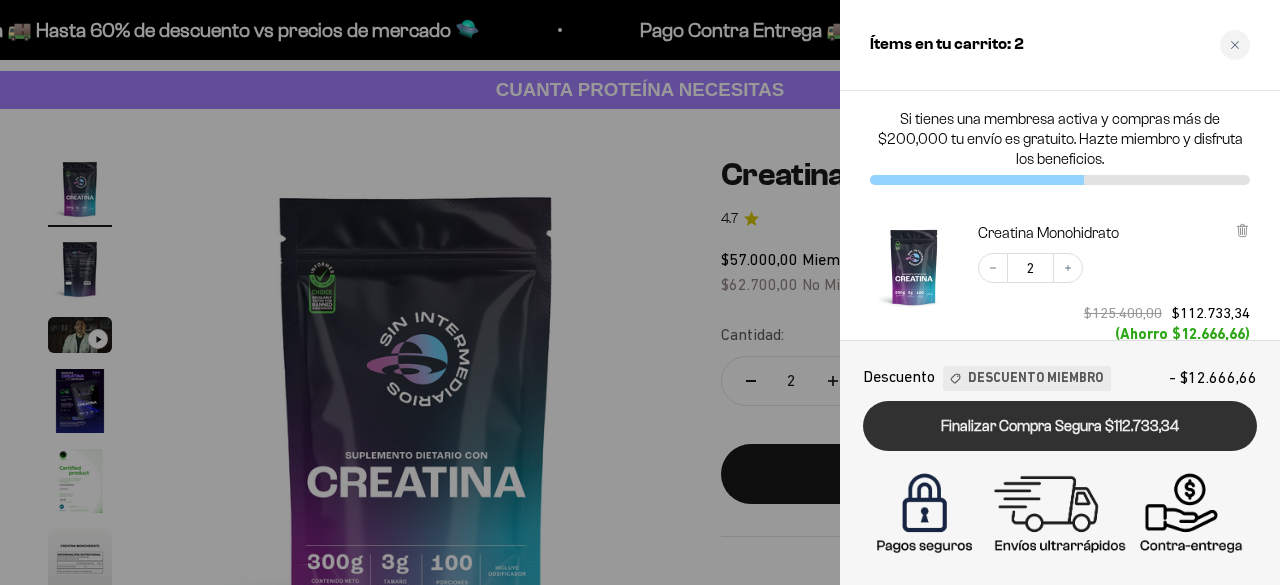 click on "Finalizar Compra Segura $112.733,34" at bounding box center (1060, 426) 